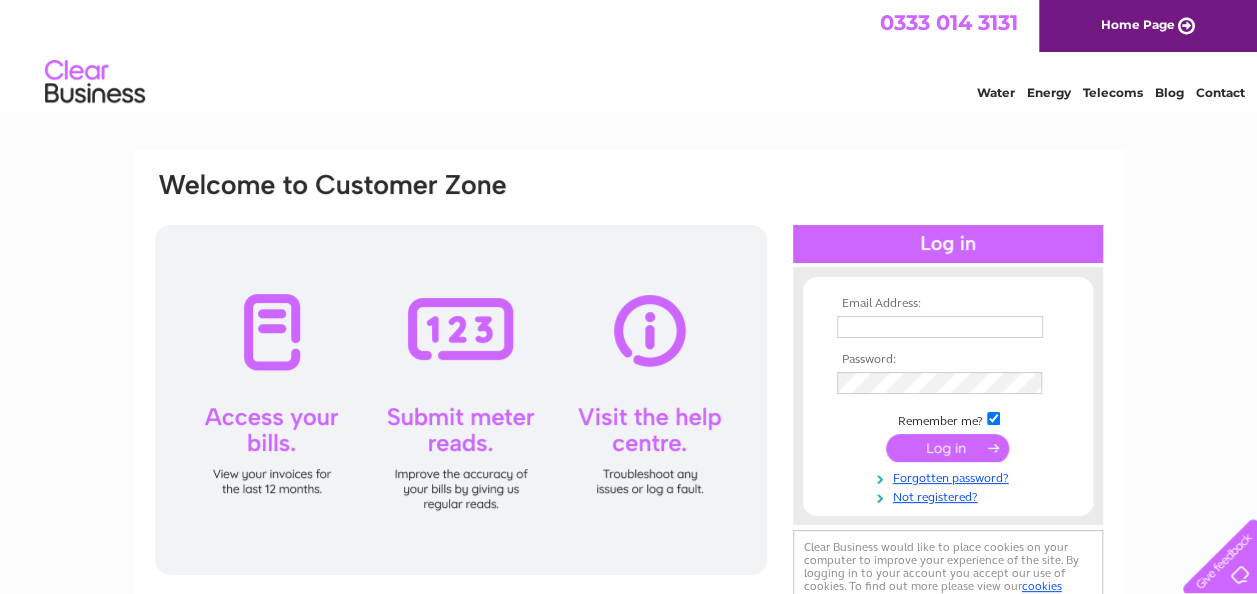 scroll, scrollTop: 0, scrollLeft: 0, axis: both 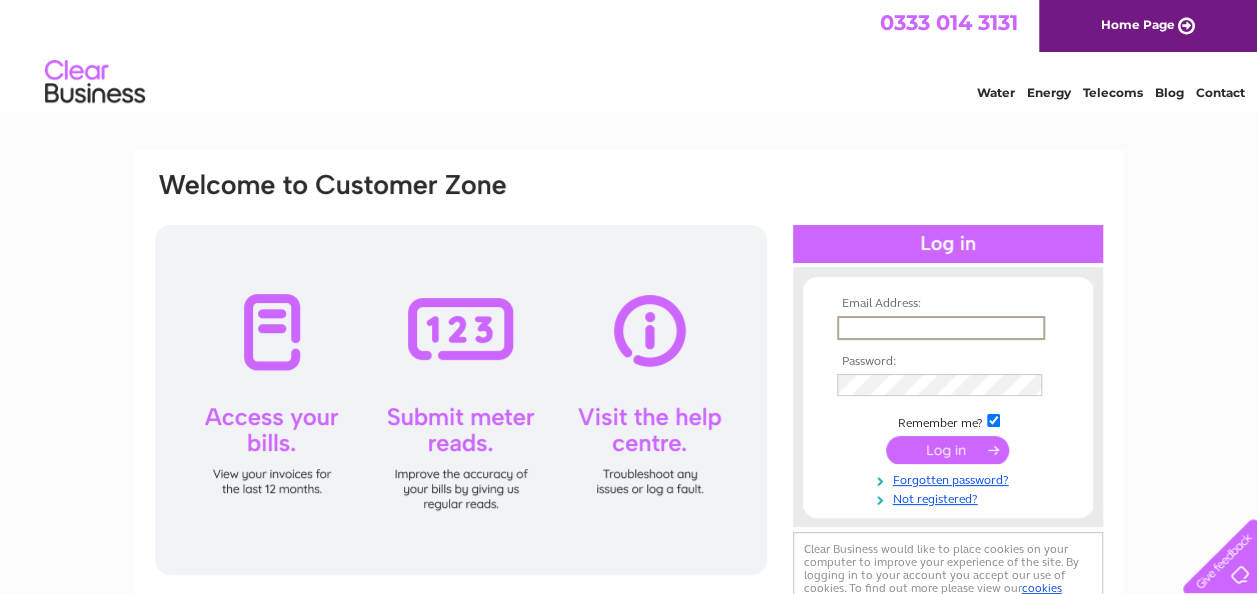 click at bounding box center [941, 328] 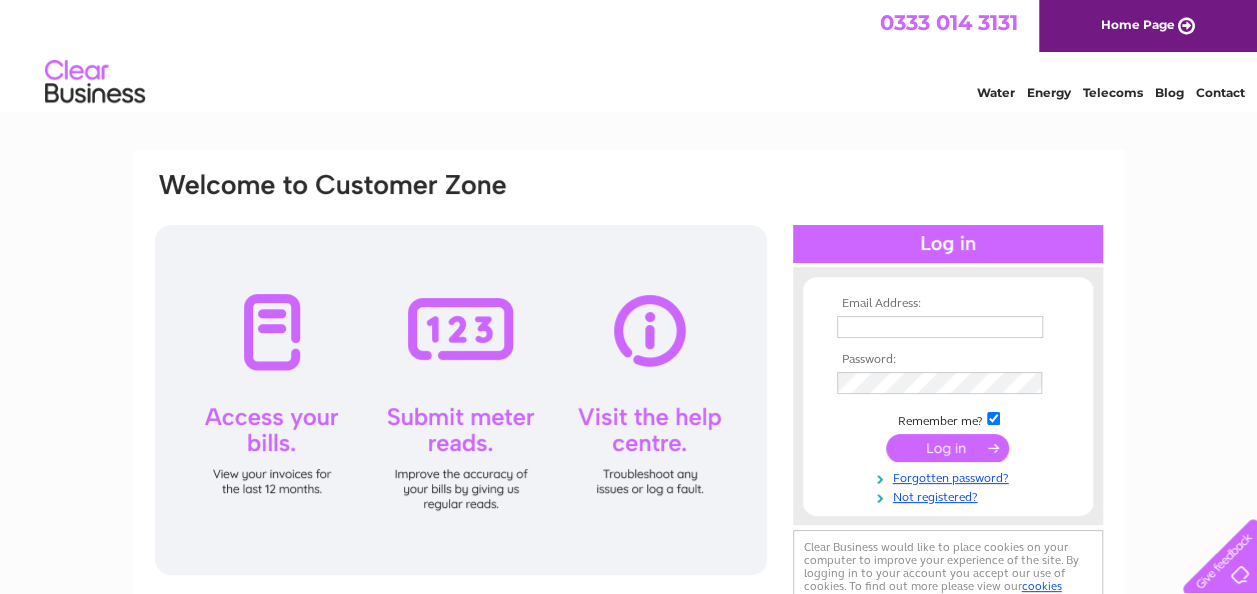 click on "0333 014 3131
Home Page
Water
Energy
Telecoms
Blog
Contact" at bounding box center (628, 58) 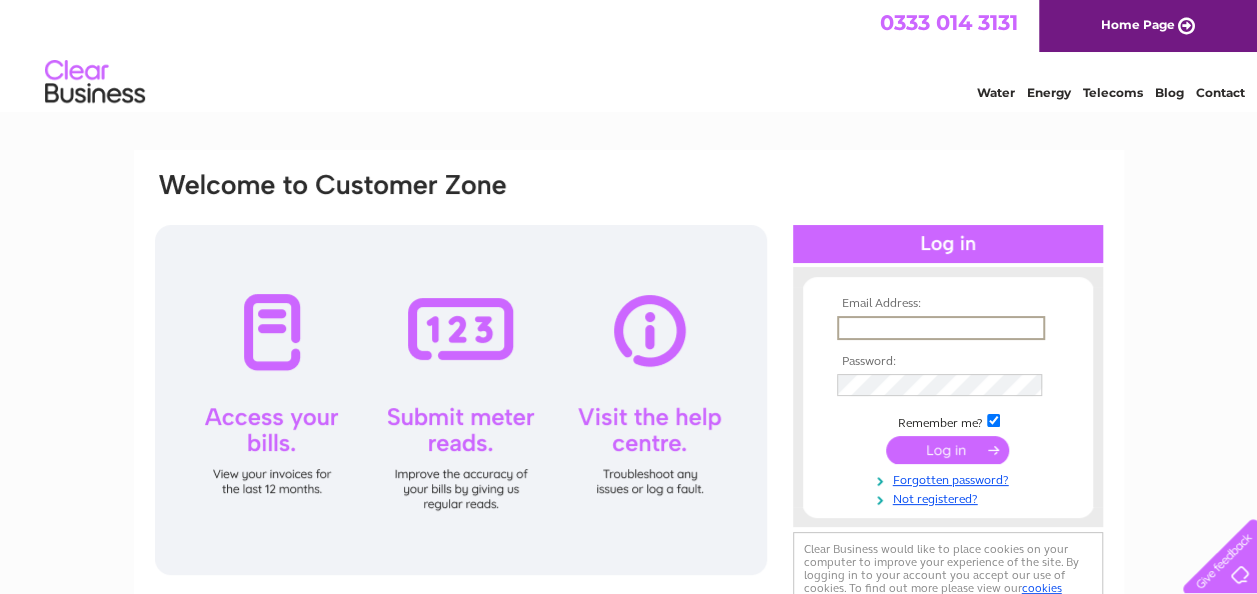 click at bounding box center (941, 328) 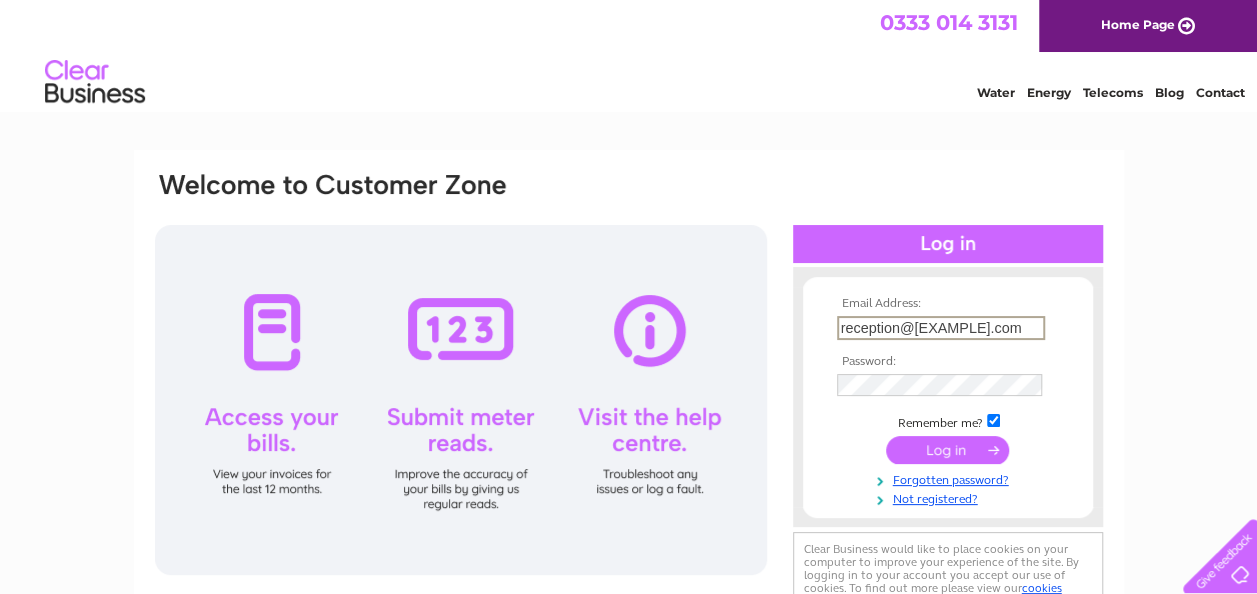 type on "reception@[EXAMPLE].com" 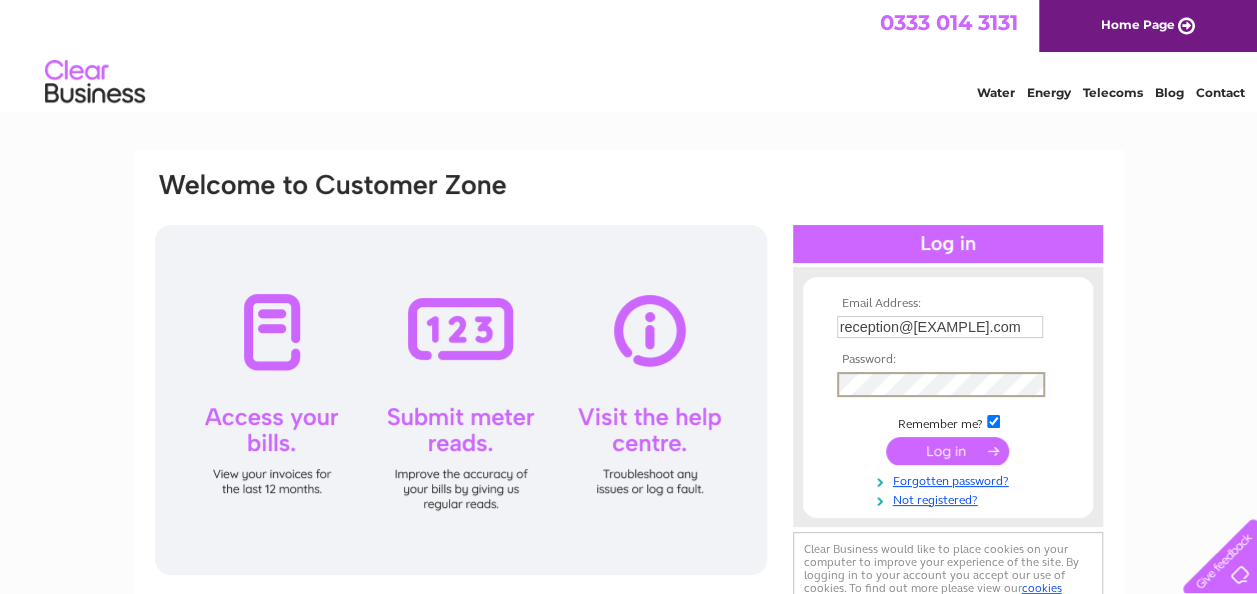 click at bounding box center [947, 451] 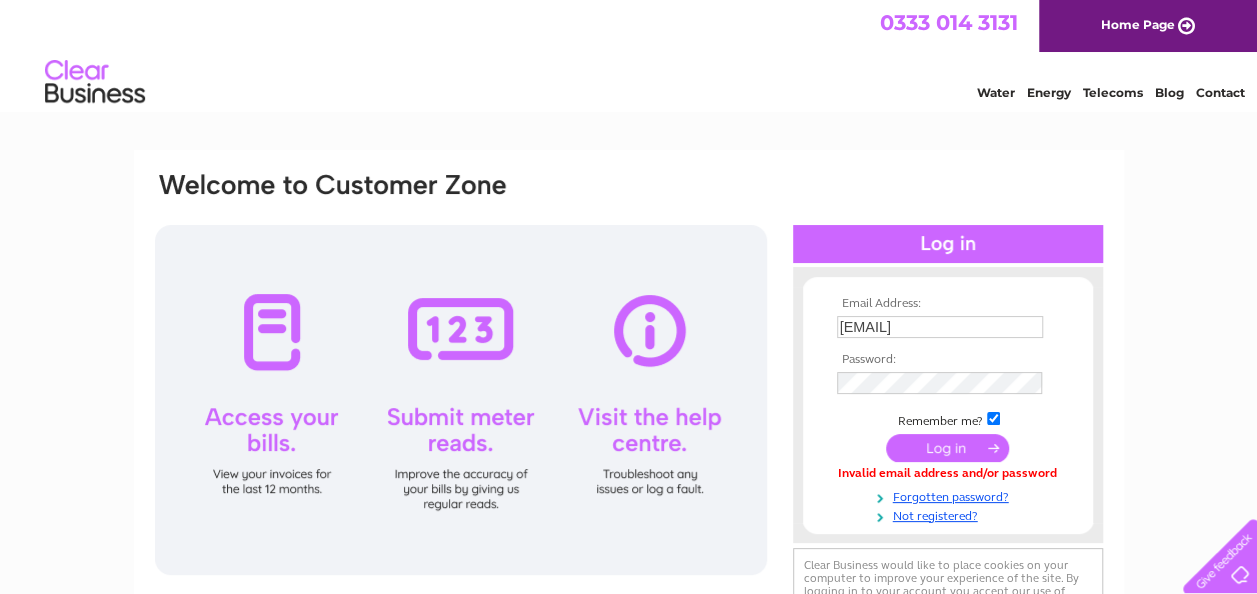 scroll, scrollTop: 0, scrollLeft: 0, axis: both 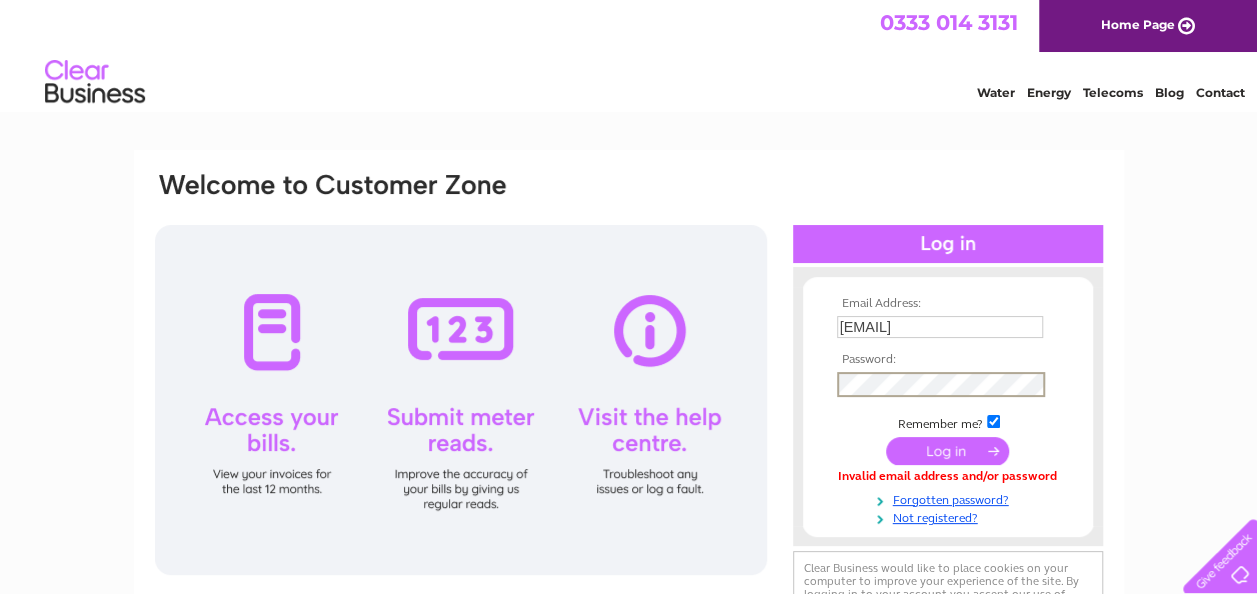 click at bounding box center [947, 451] 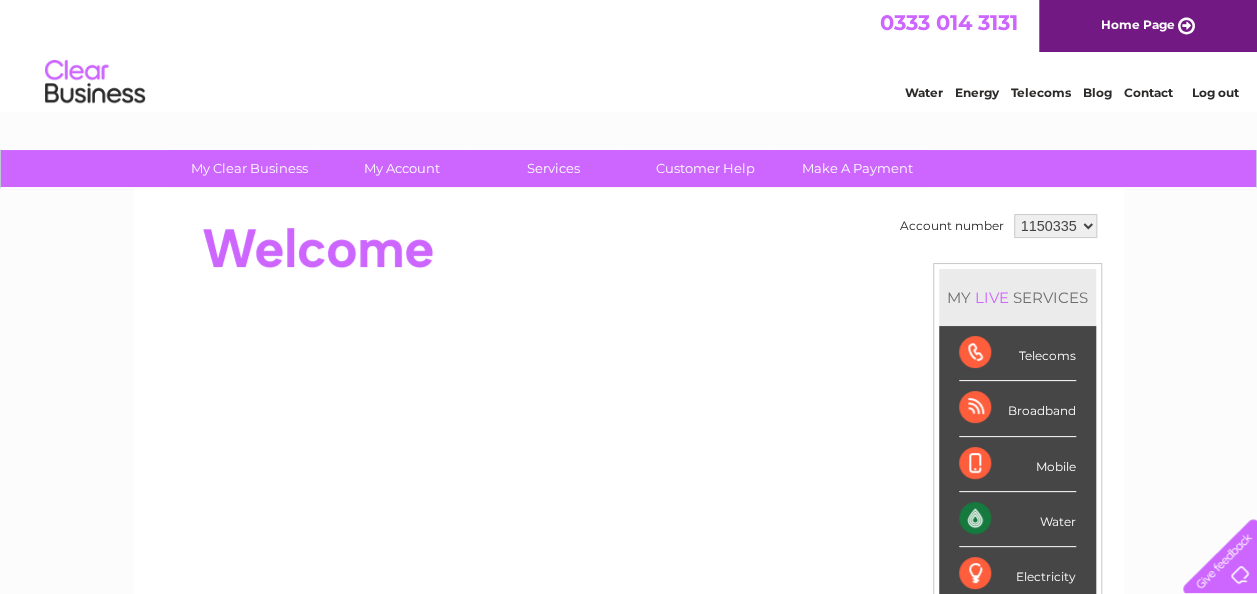 scroll, scrollTop: 0, scrollLeft: 0, axis: both 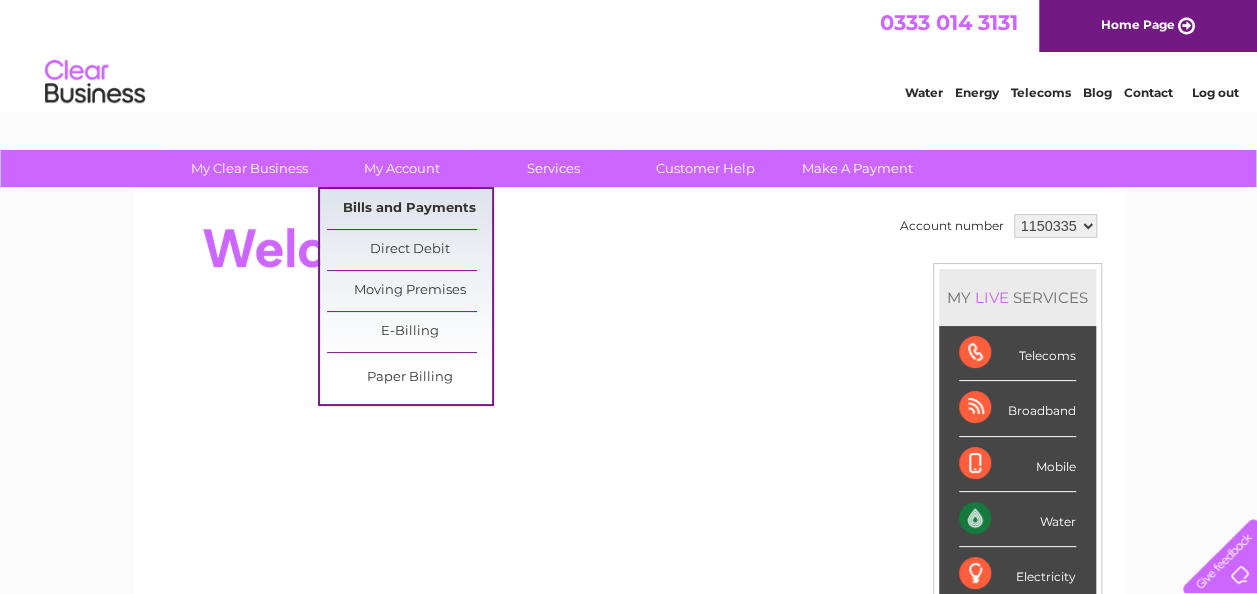 click on "Bills and Payments" at bounding box center [409, 209] 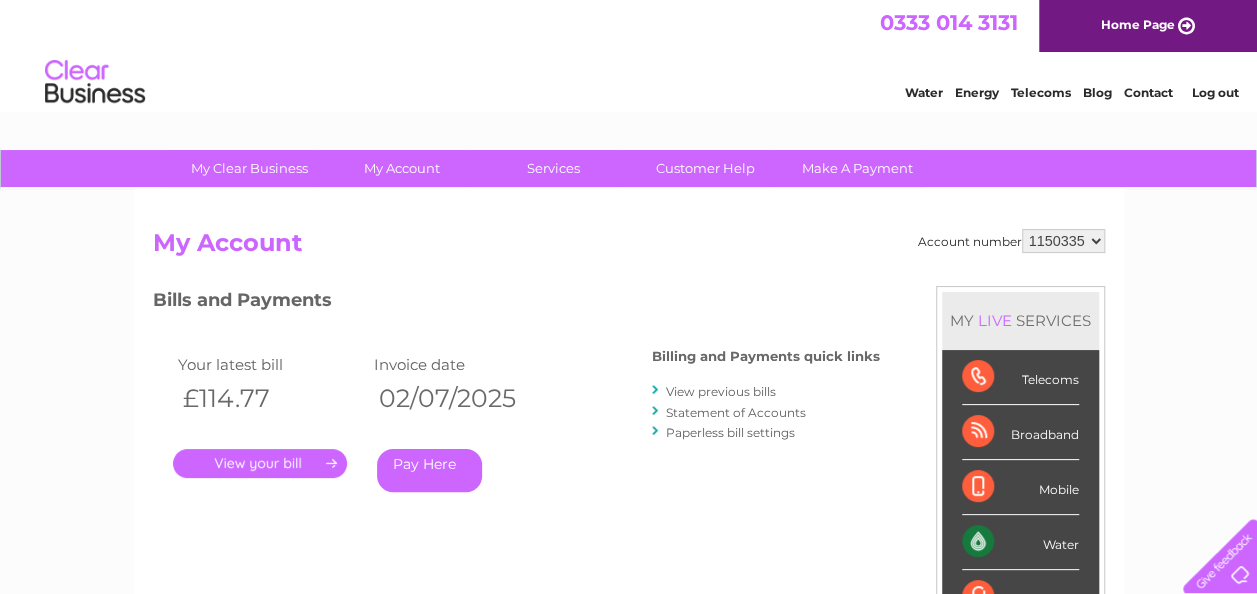 scroll, scrollTop: 0, scrollLeft: 0, axis: both 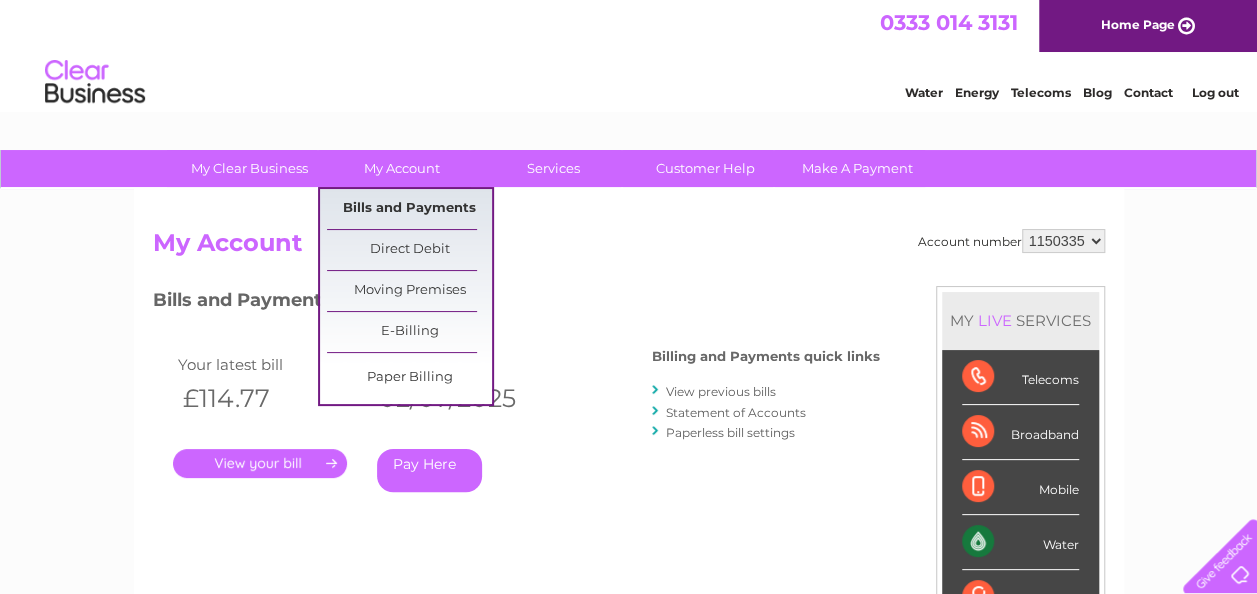 click on "Bills and Payments" at bounding box center [409, 209] 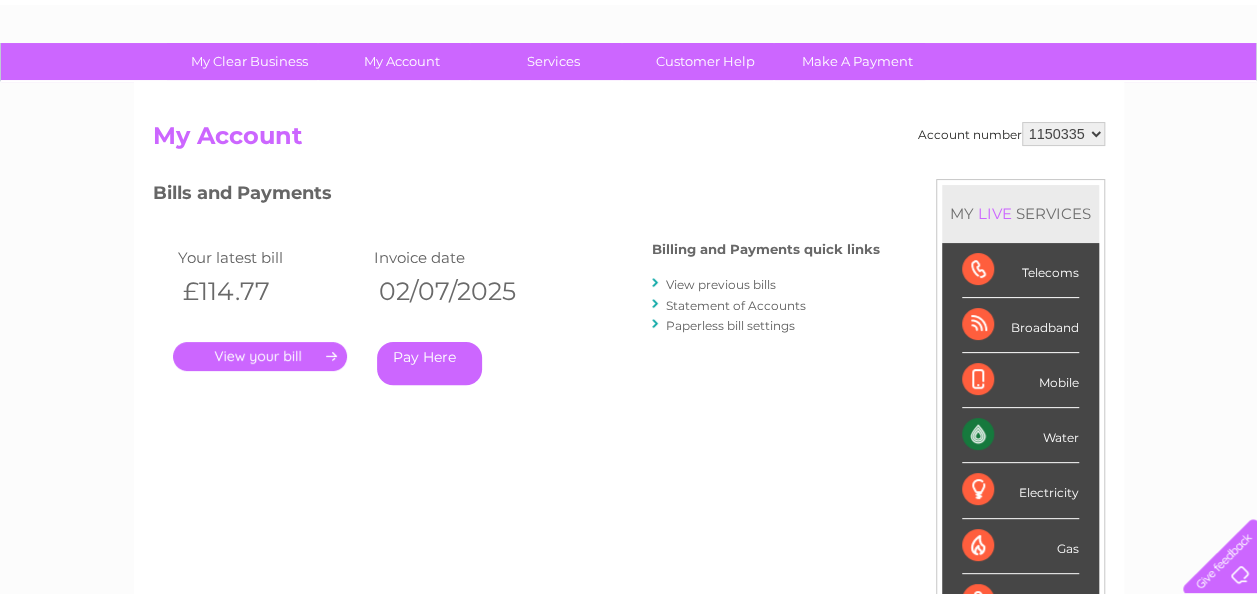 scroll, scrollTop: 0, scrollLeft: 0, axis: both 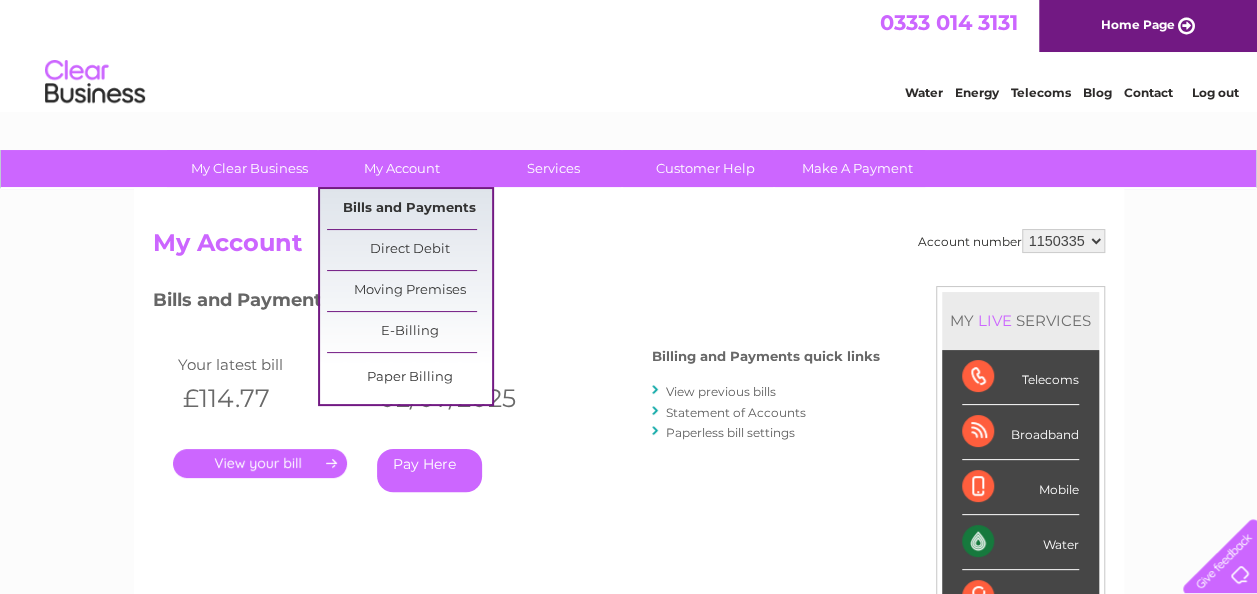 click on "Bills and Payments" at bounding box center [409, 209] 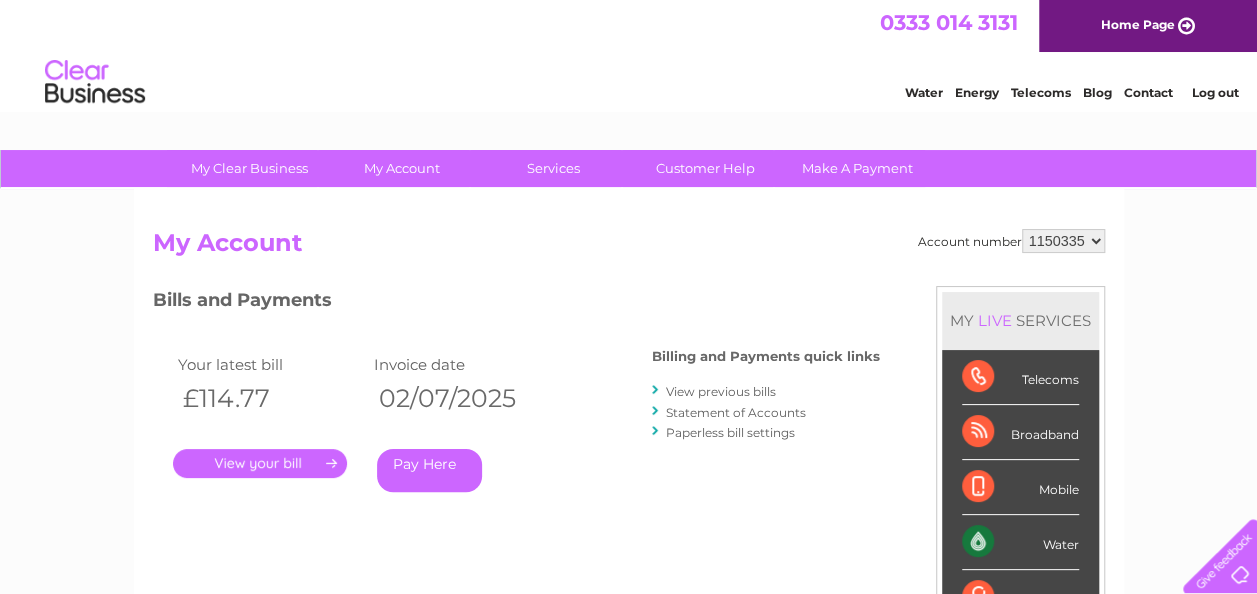 scroll, scrollTop: 0, scrollLeft: 0, axis: both 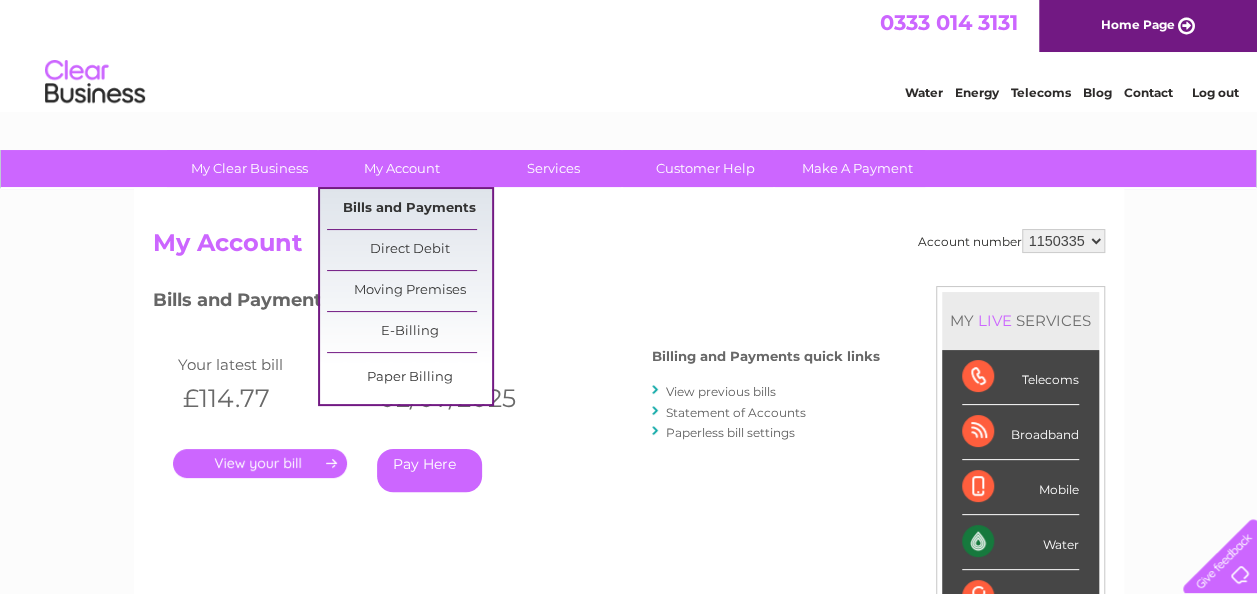 click on "Bills and Payments" at bounding box center [409, 209] 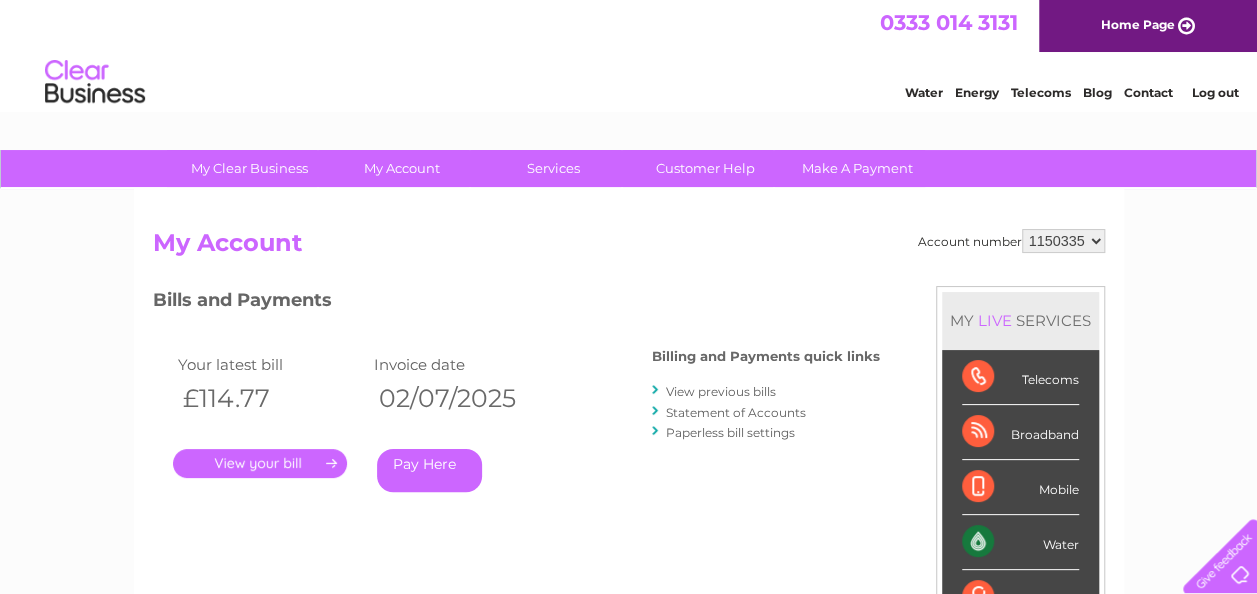 scroll, scrollTop: 0, scrollLeft: 0, axis: both 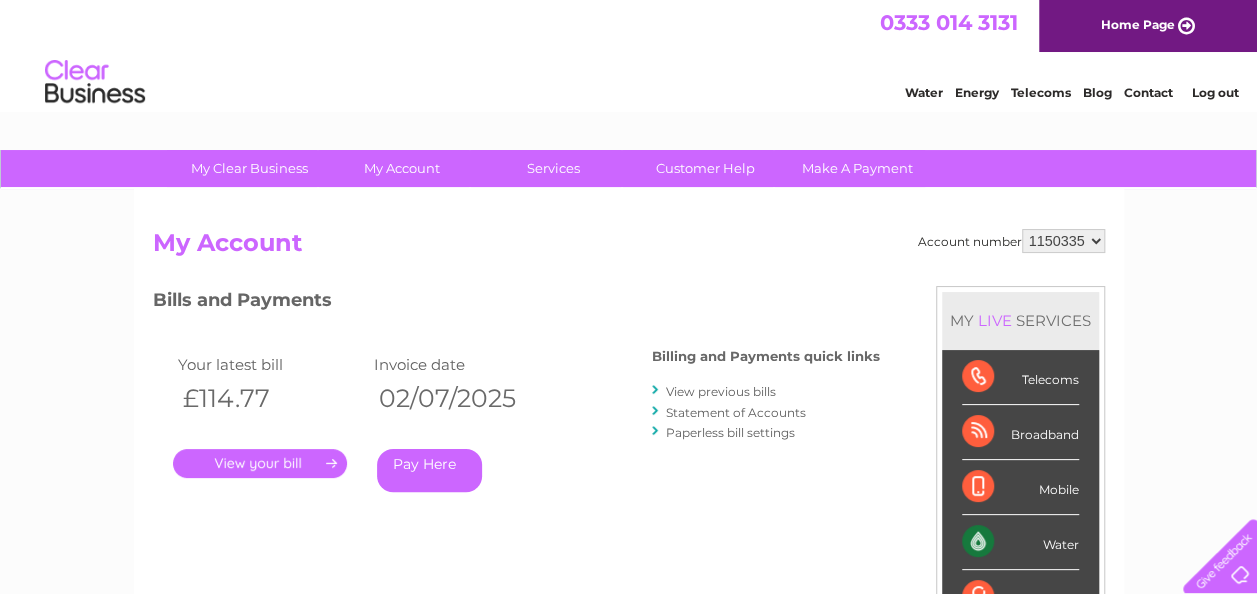 click on "Log out" at bounding box center [1214, 92] 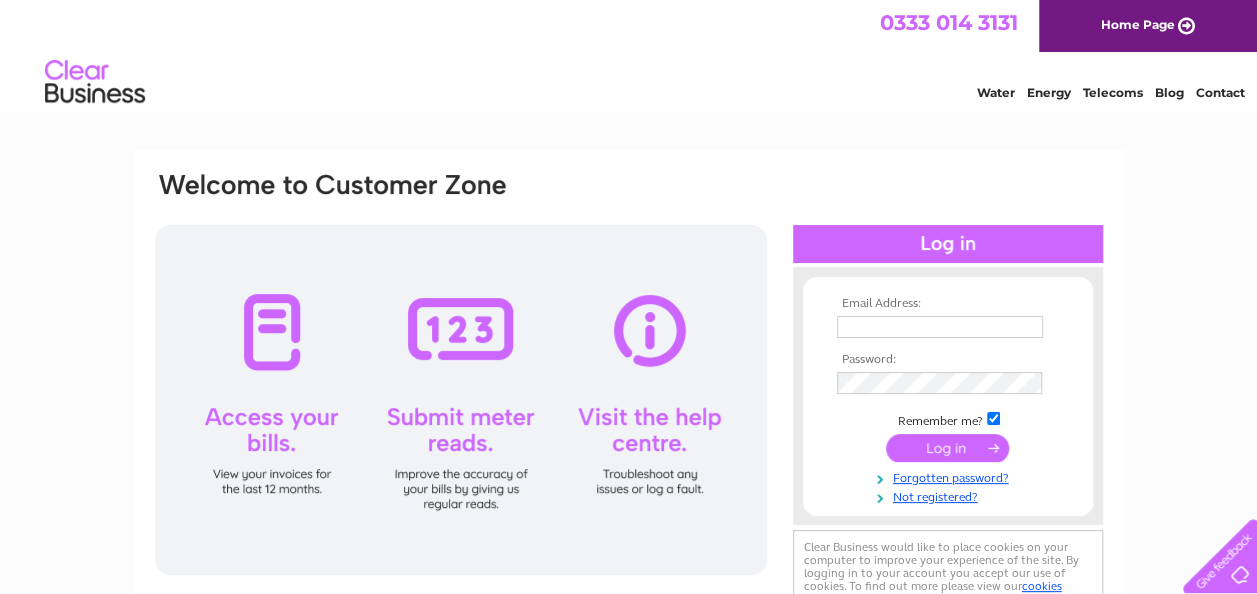 scroll, scrollTop: 0, scrollLeft: 0, axis: both 